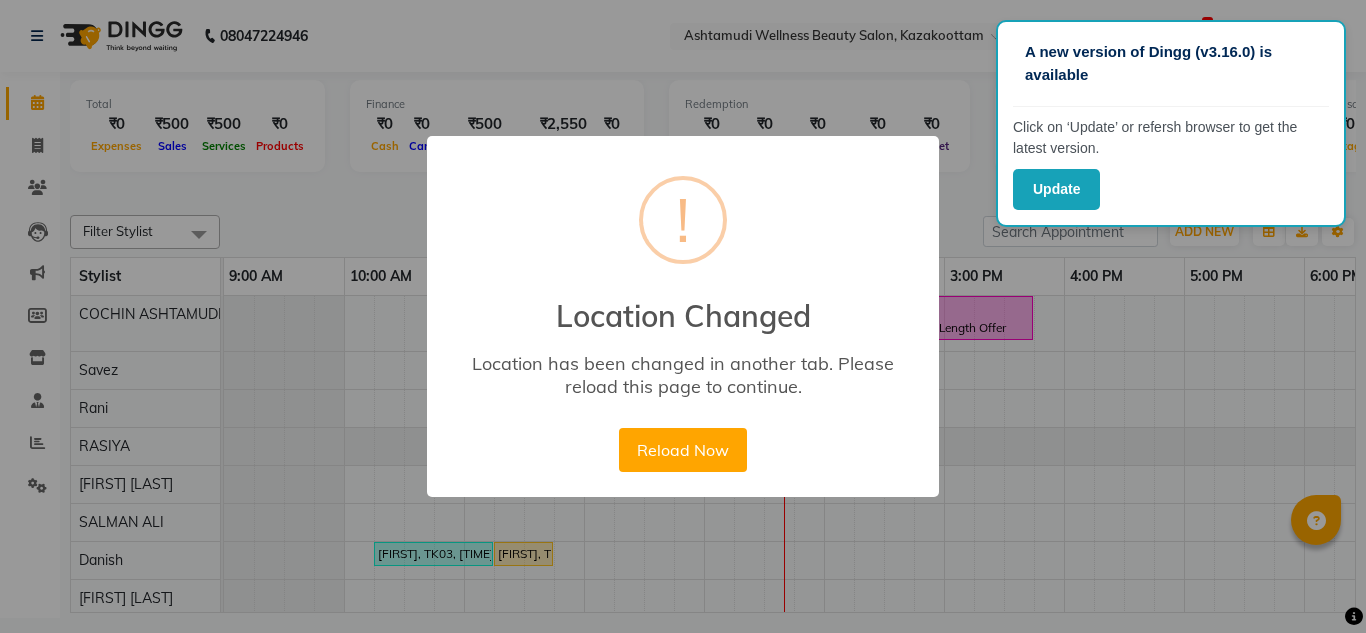 scroll, scrollTop: 0, scrollLeft: 0, axis: both 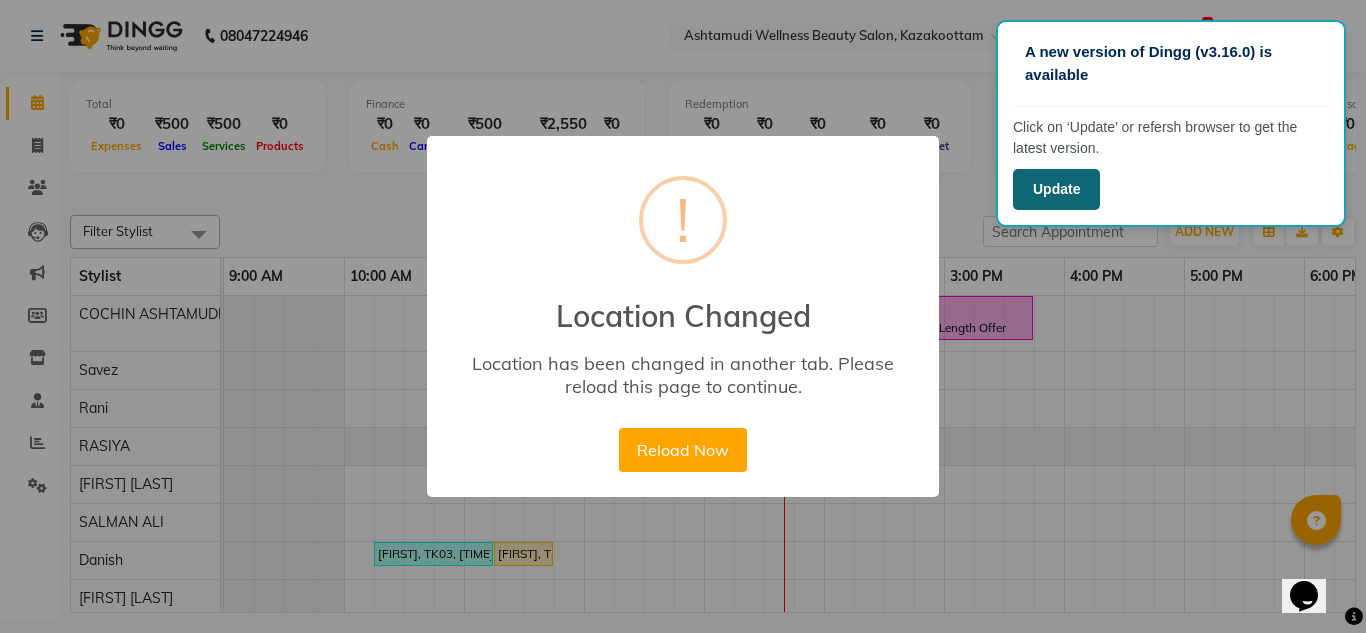 click on "Update" 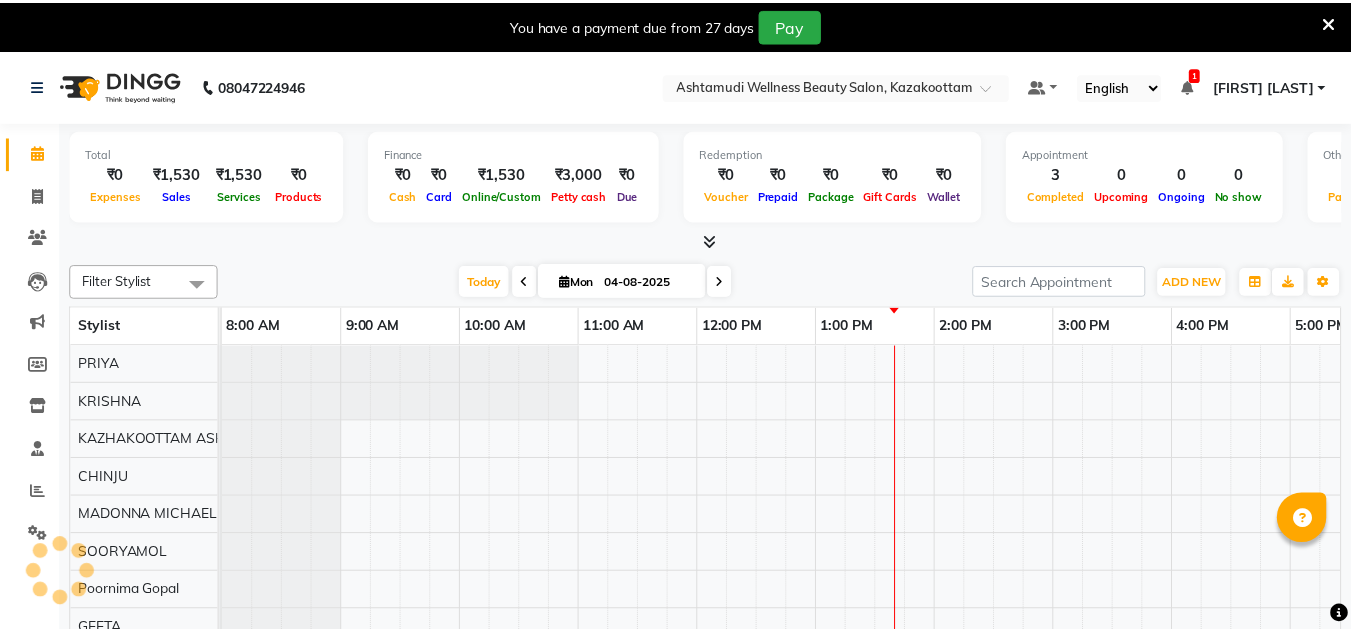 scroll, scrollTop: 0, scrollLeft: 0, axis: both 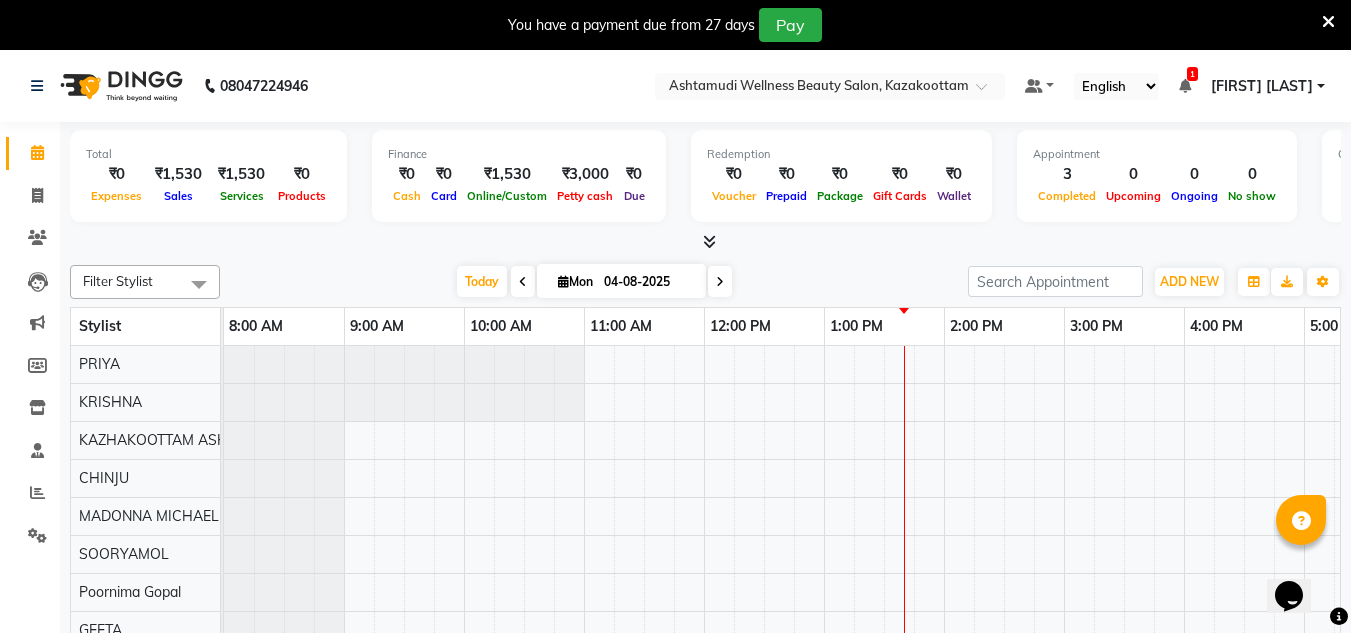 click at bounding box center (1328, 22) 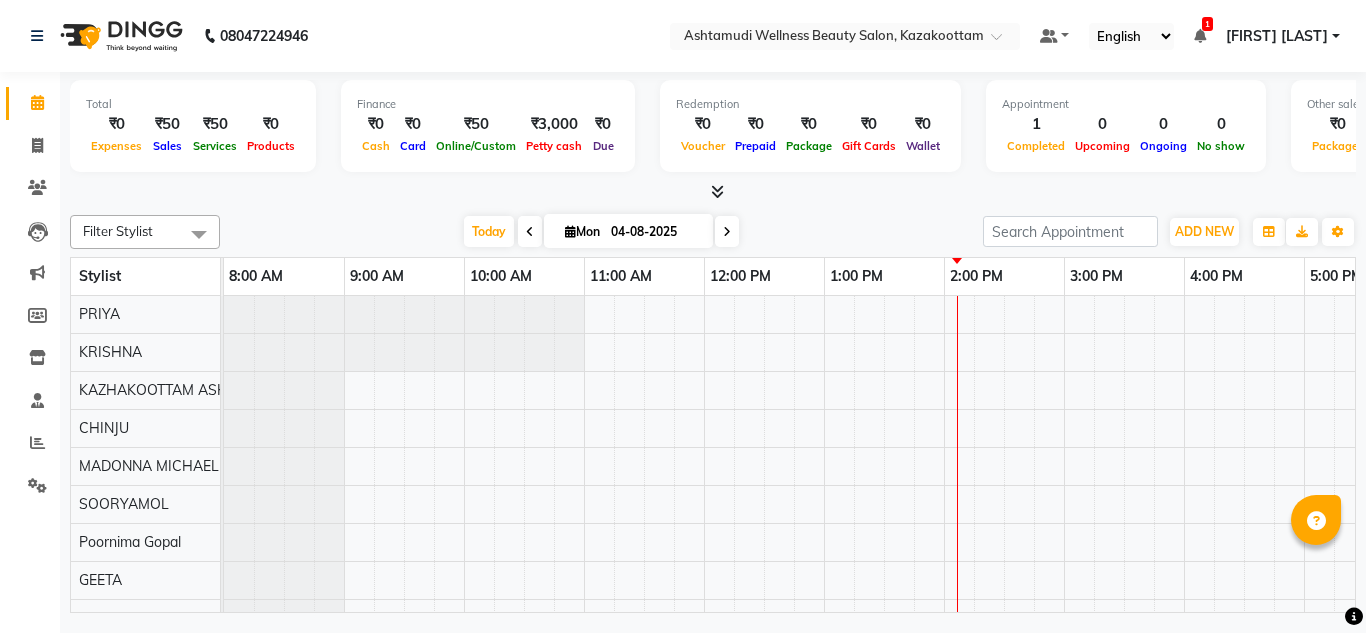 scroll, scrollTop: 0, scrollLeft: 0, axis: both 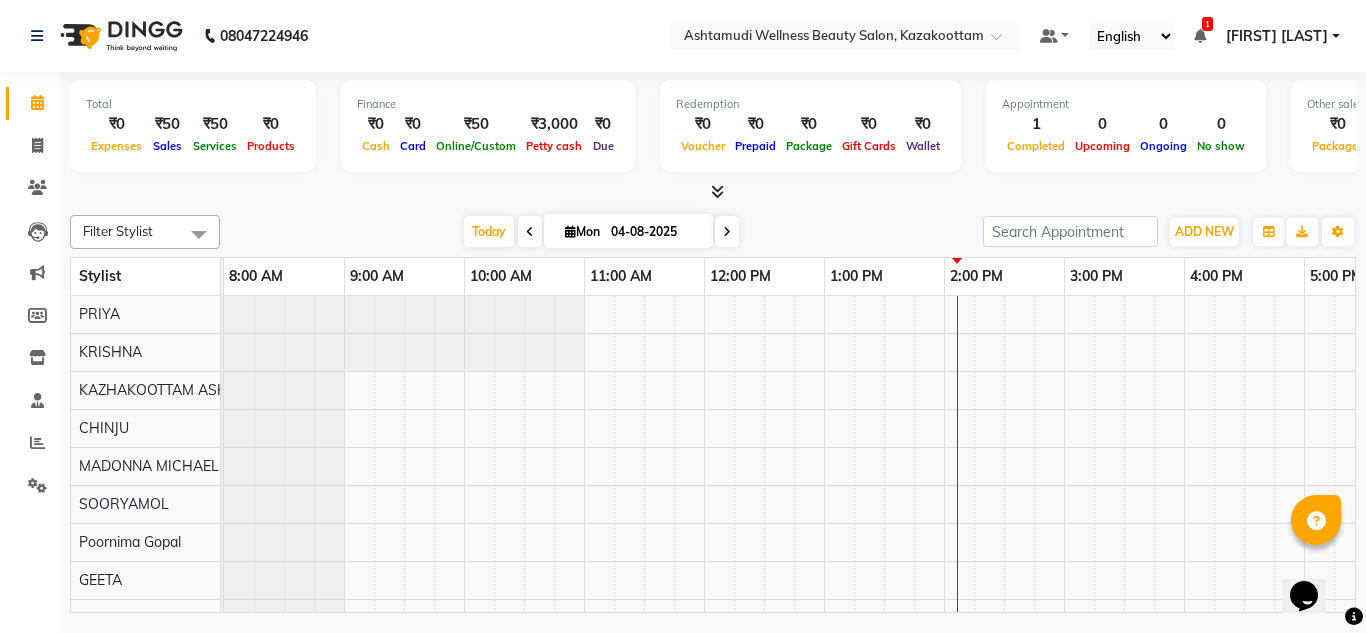 click at bounding box center (1200, 36) 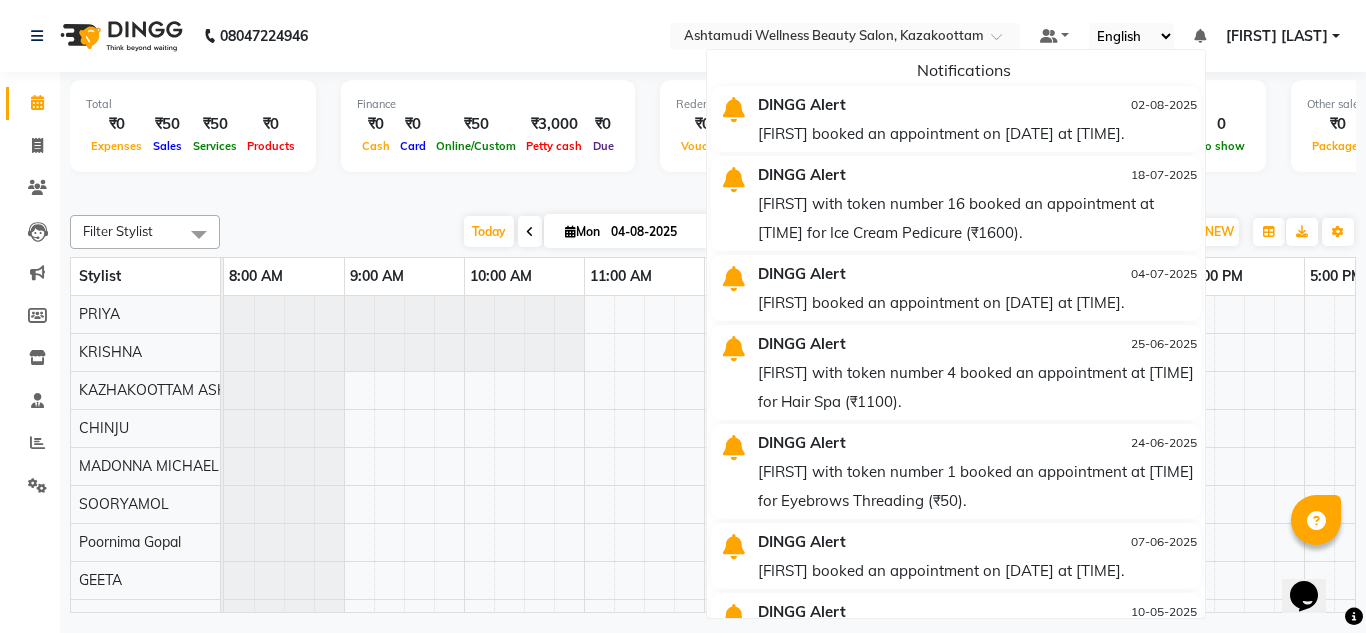 click on "08047224946 Select Location × Ashtamudi Wellness Beauty Salon, Kazakoottam Default Panel My Panel English ENGLISH Español العربية मराठी हिंदी ગુજરાતી தமிழ் 中文 Notifications  DINGG Alert   02-08-2025   ANAGHA booked an appointment on 03-08-2025 at 5:00 pm.   DINGG Alert   18-07-2025   Azna with token number 16 booked an appointment at 12:30 pm for Ice Cream Pedicure (₹1600).   DINGG Alert   04-07-2025   Neha booked an appointment on 04-07-2025 at 10:00 am.   DINGG Alert   25-06-2025   deepa with token number 4 booked an appointment at 11:00 am for Hair Spa (₹1100).   DINGG Alert   24-06-2025   Megha with token number 1 booked an appointment at 10:15 am for Eyebrows Threading (₹50).   DINGG Alert   07-06-2025   Megha booked an appointment on 08-06-2025 at 4:00 pm.   DINGG Alert   10-05-2025   priya booked an appointment on 17-05-2025 at 6:00 pm.   DINGG Alert   09-05-2025   Gayathri cancelled his booking on 10-05-2025 at 10:30 am.   DINGG Alert" 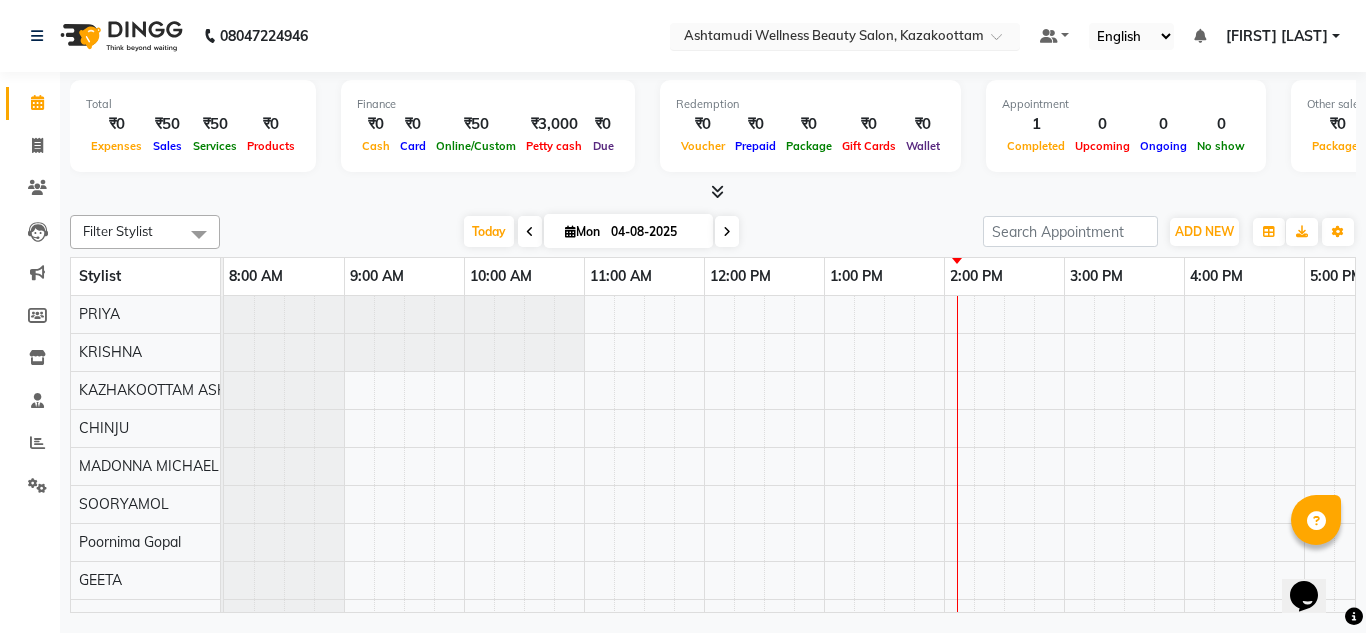 click at bounding box center (825, 38) 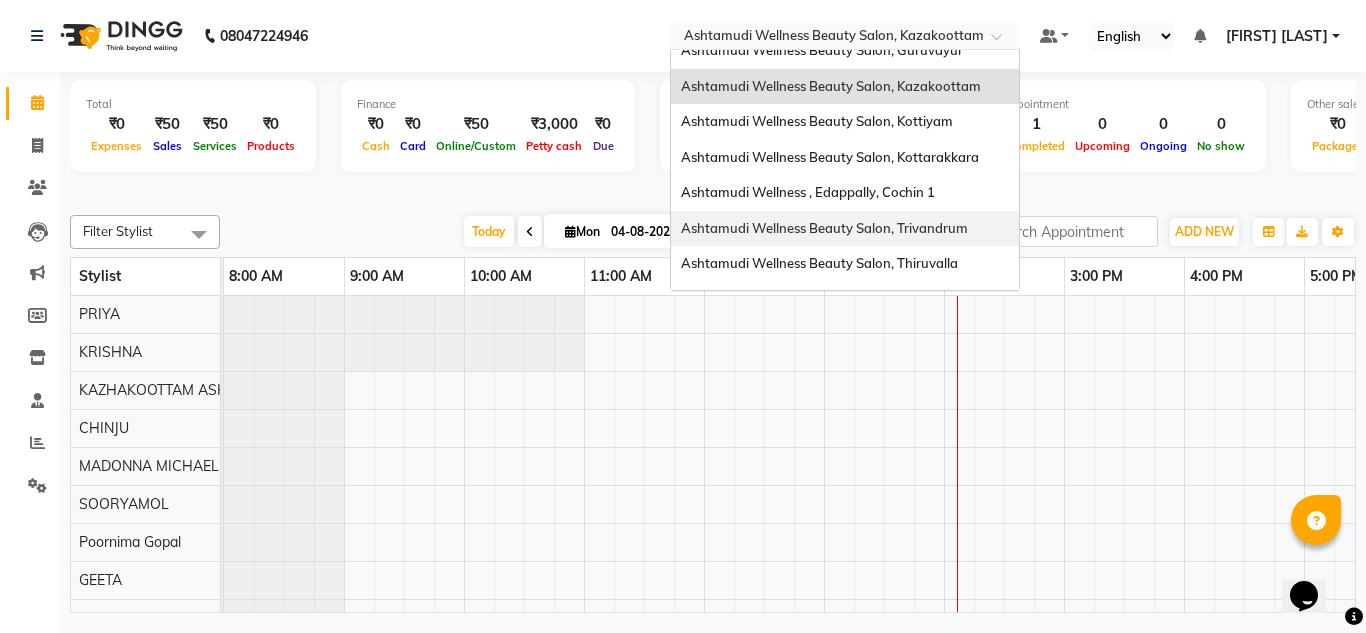 scroll, scrollTop: 100, scrollLeft: 0, axis: vertical 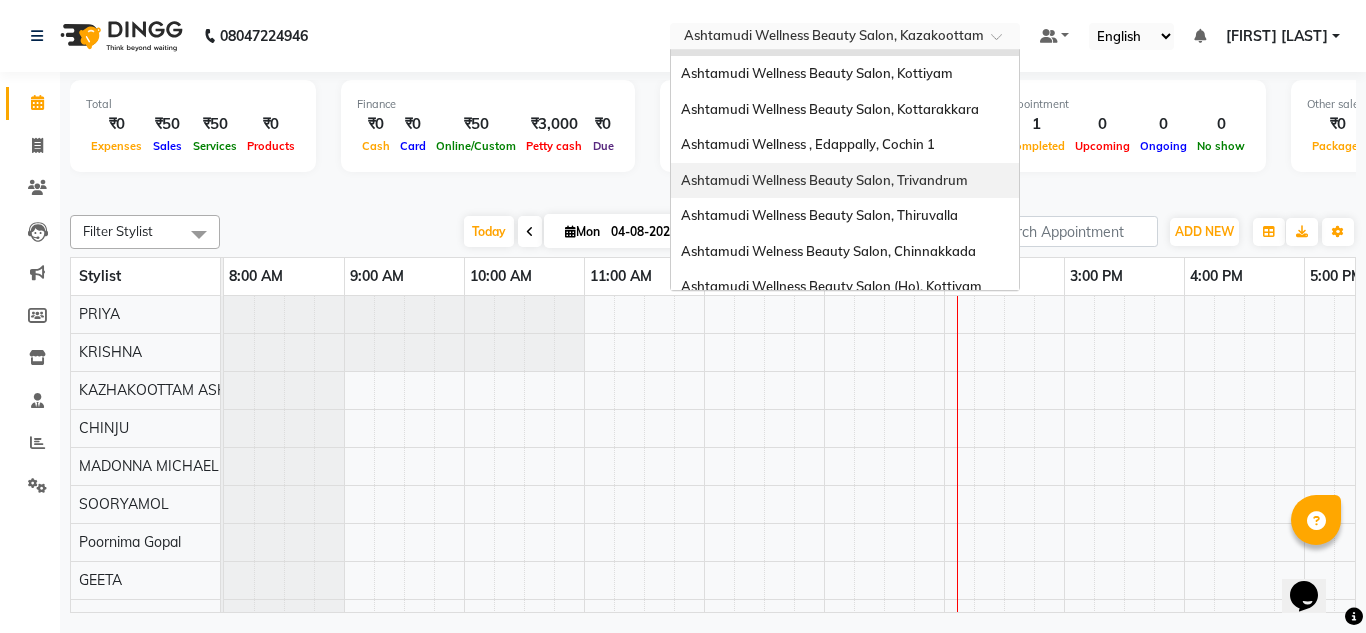 click on "Ashtamudi Wellness Beauty Salon, Trivandrum" at bounding box center (824, 180) 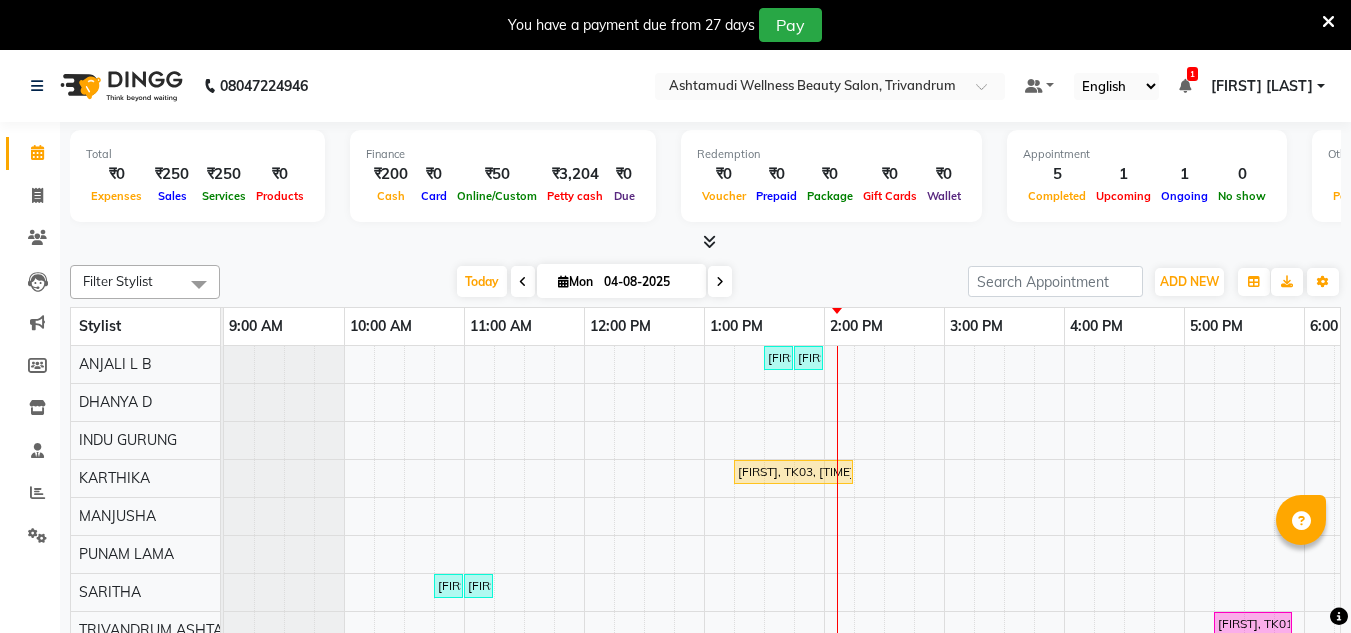 scroll, scrollTop: 0, scrollLeft: 0, axis: both 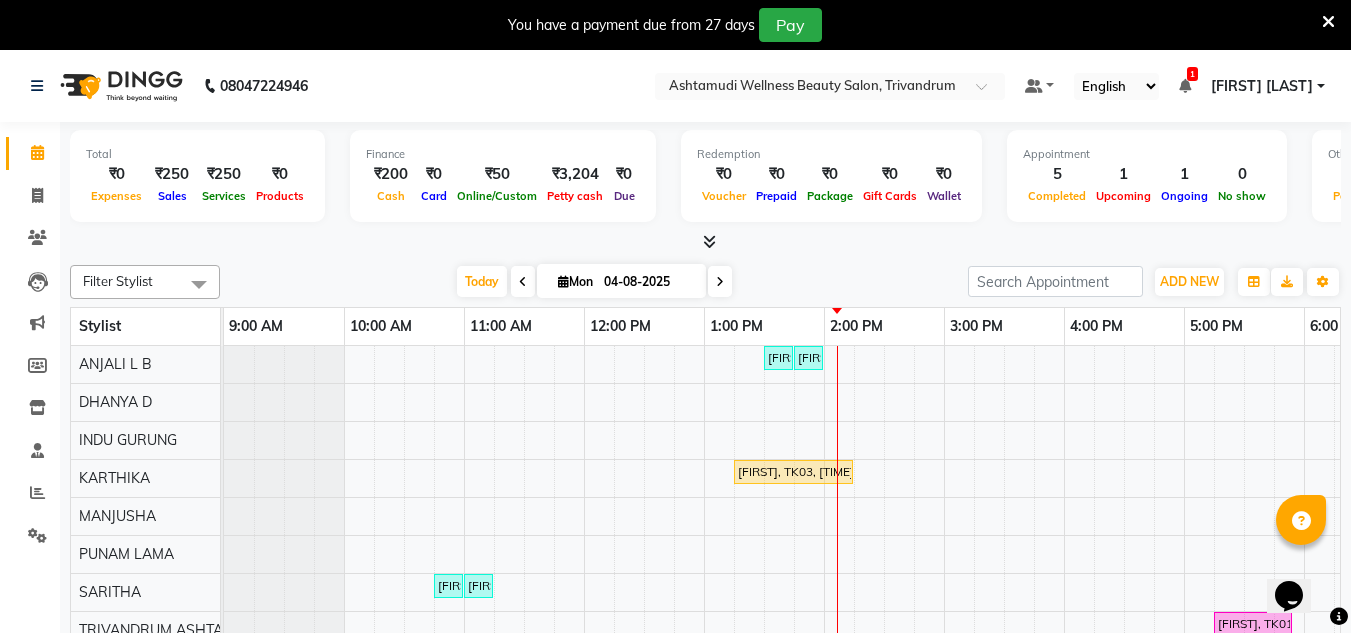click at bounding box center [1328, 22] 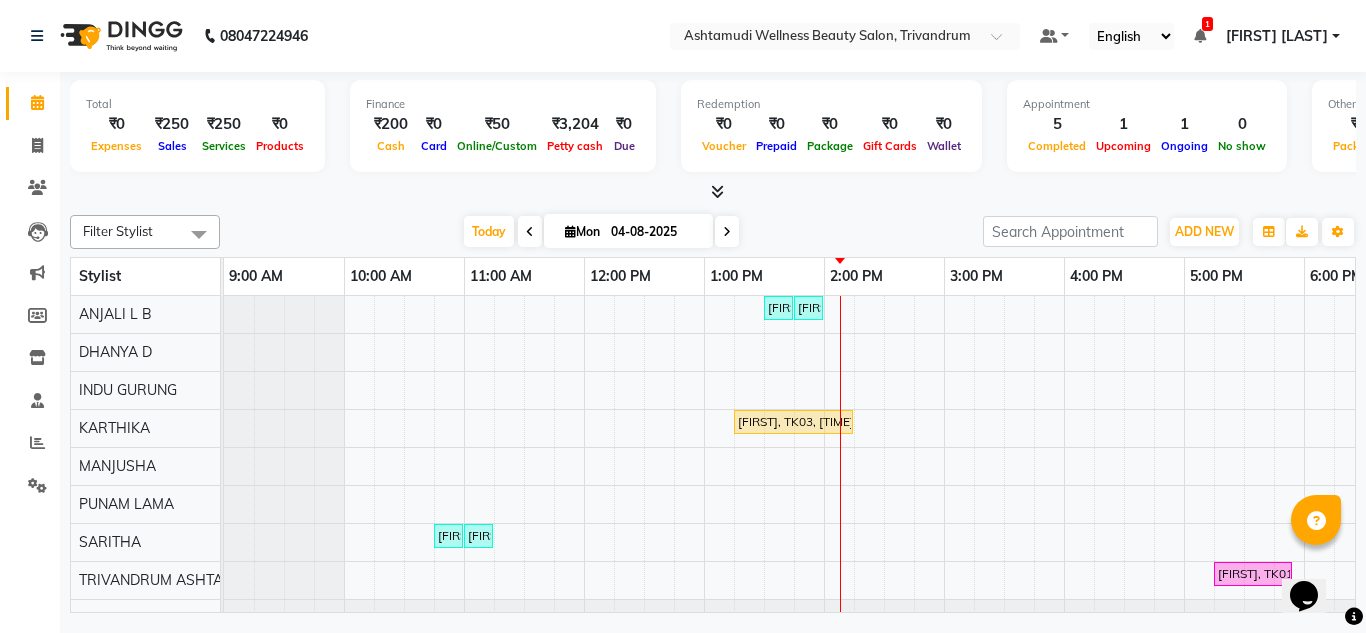 click on "Reports" 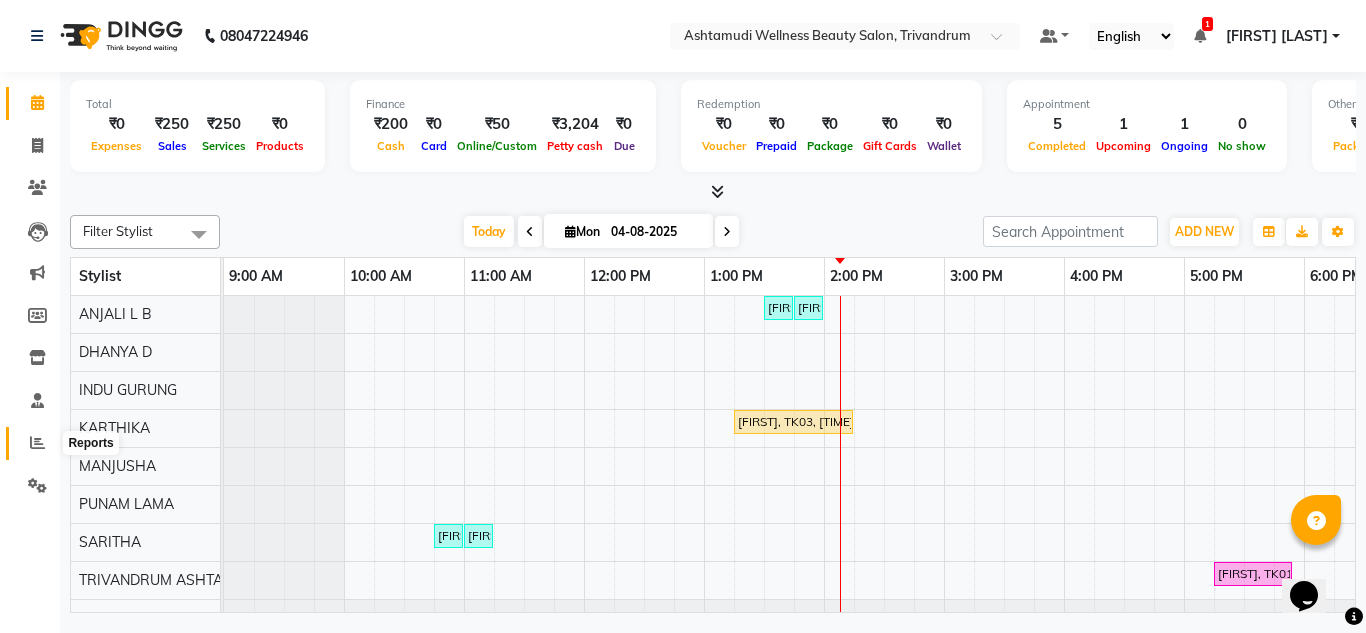 click 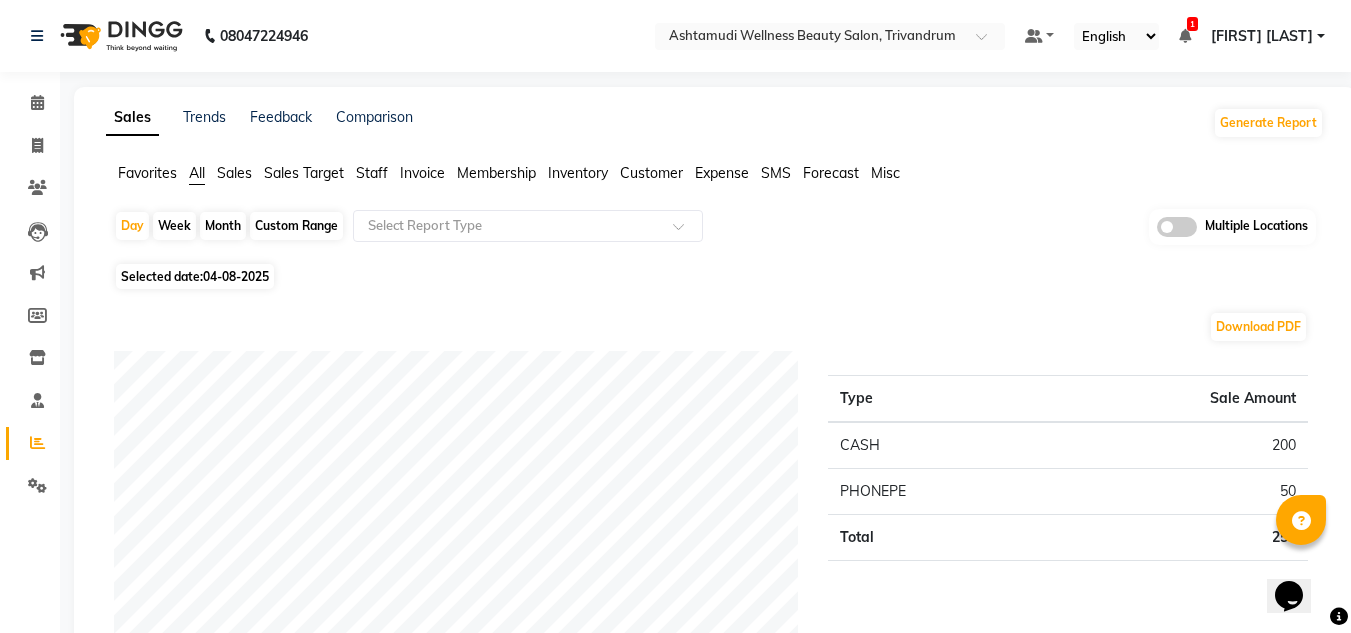 click on "Multiple Locations" 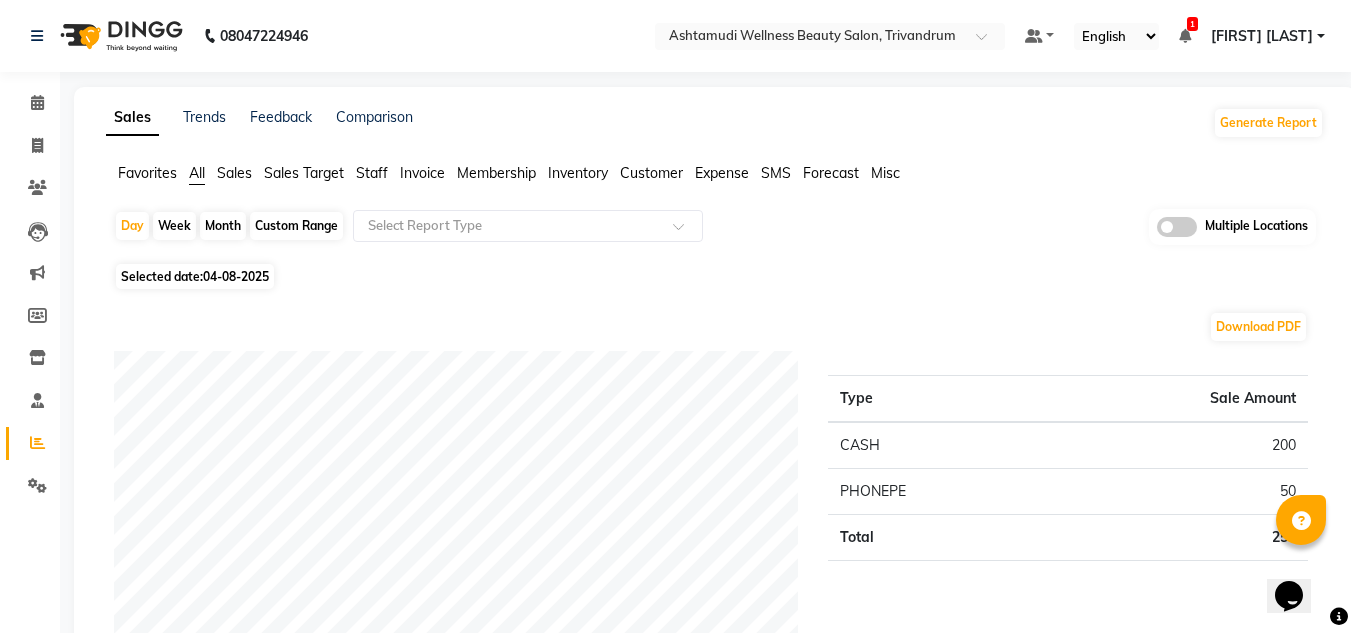 click 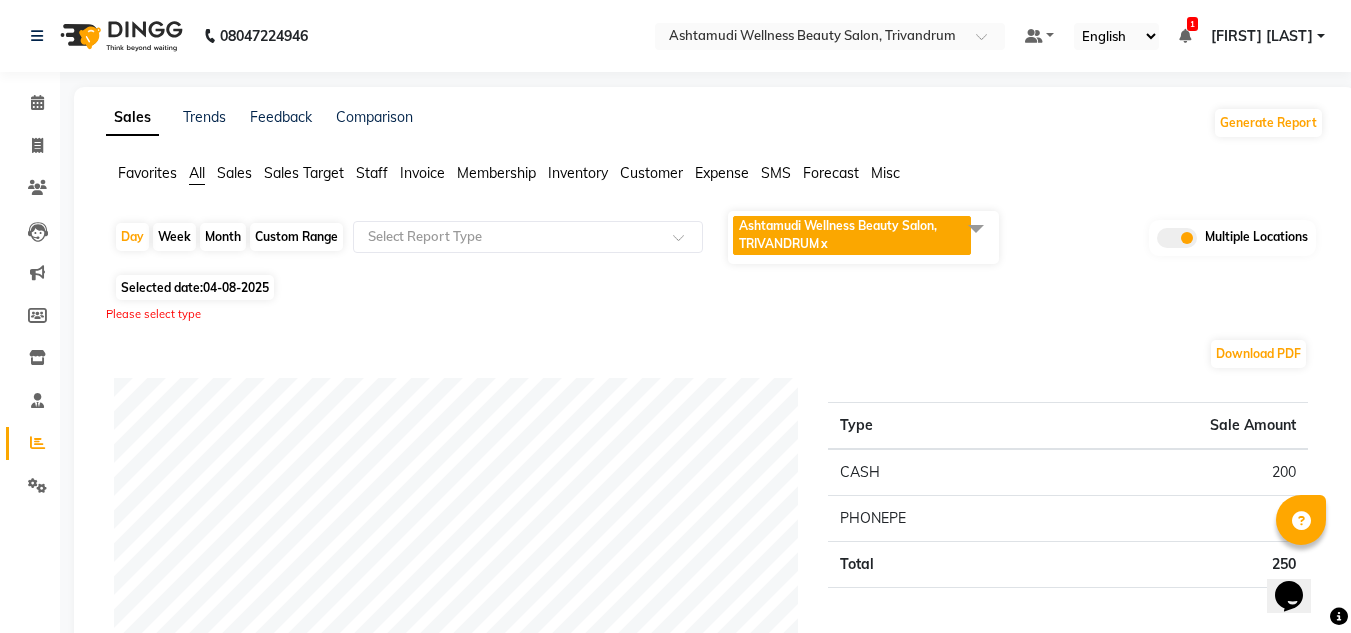 click on "Ashtamudi Wellness Beauty Salon, TRIVANDRUM  x" 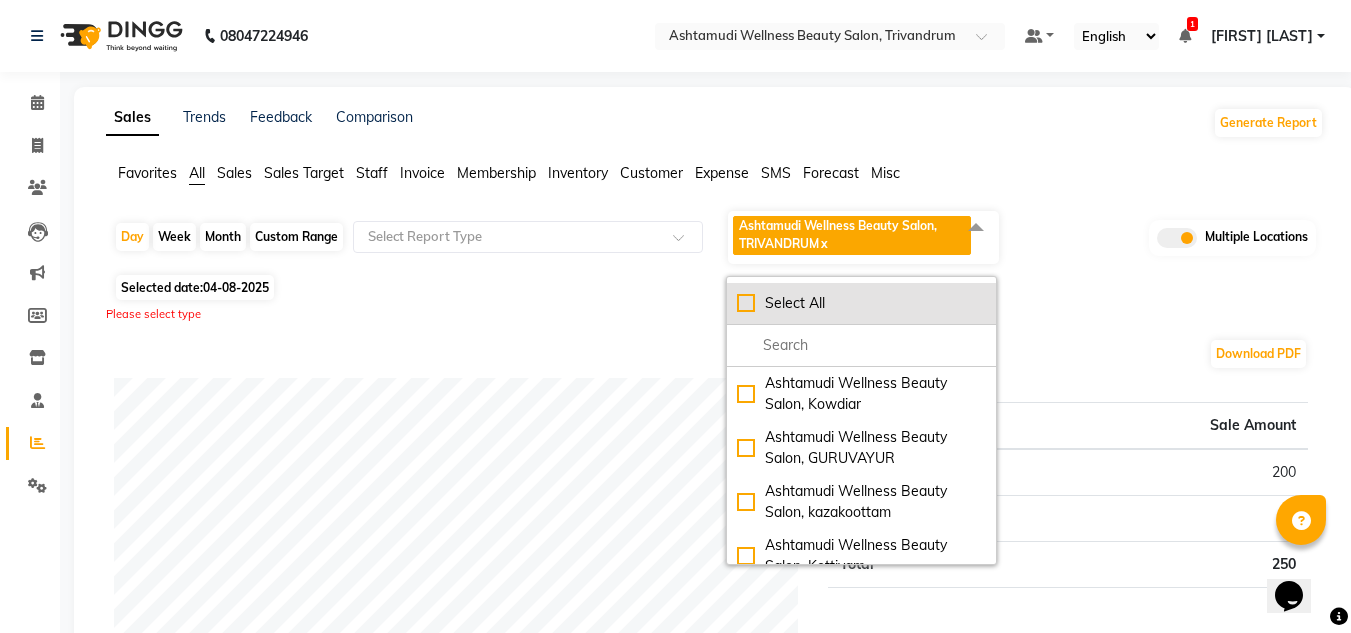 click on "Select All" 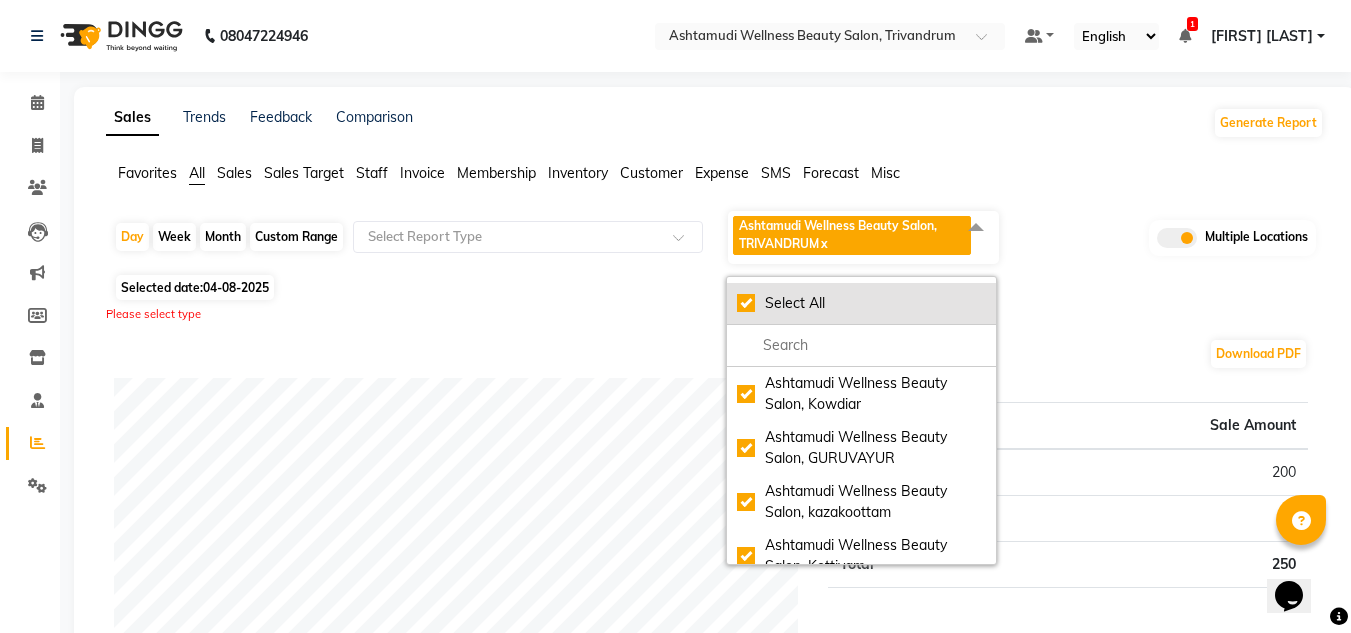 checkbox on "true" 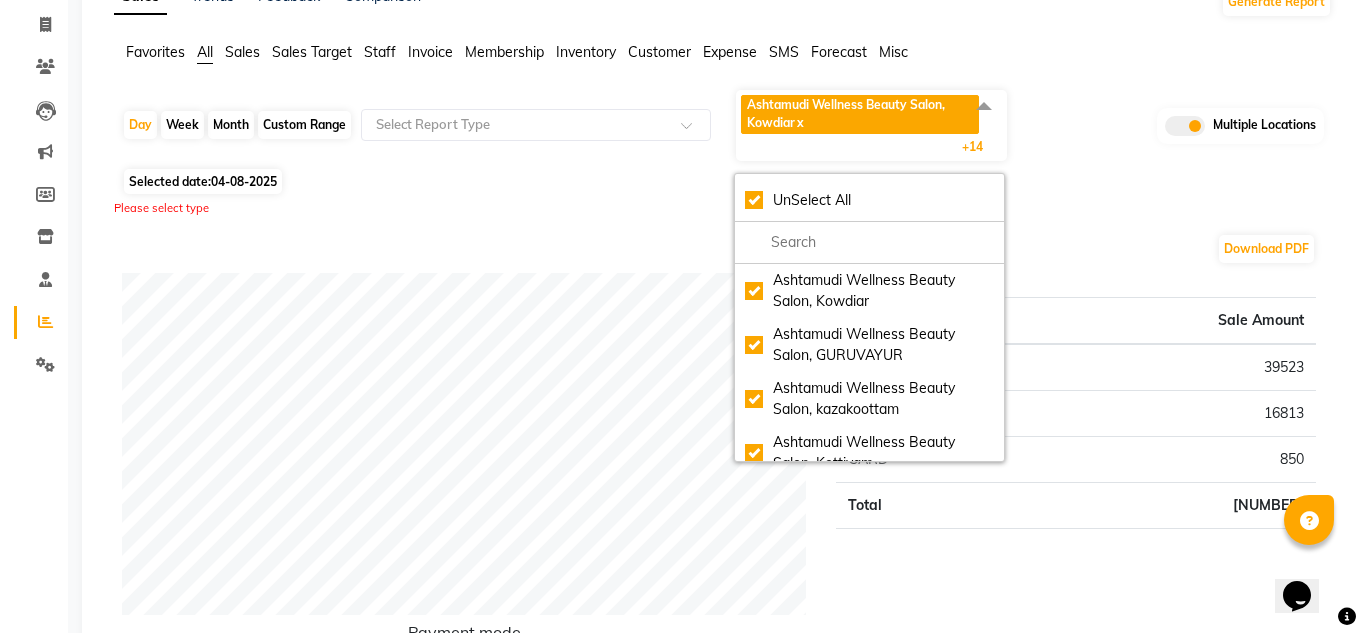 scroll, scrollTop: 0, scrollLeft: 0, axis: both 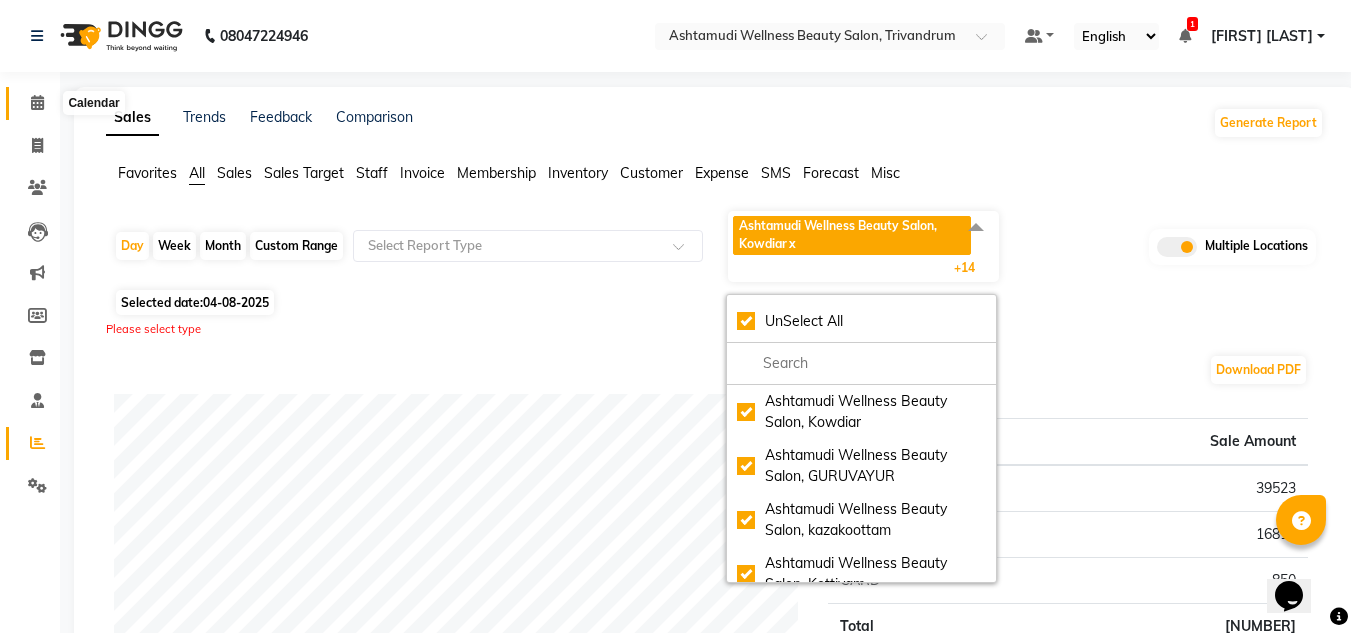 click 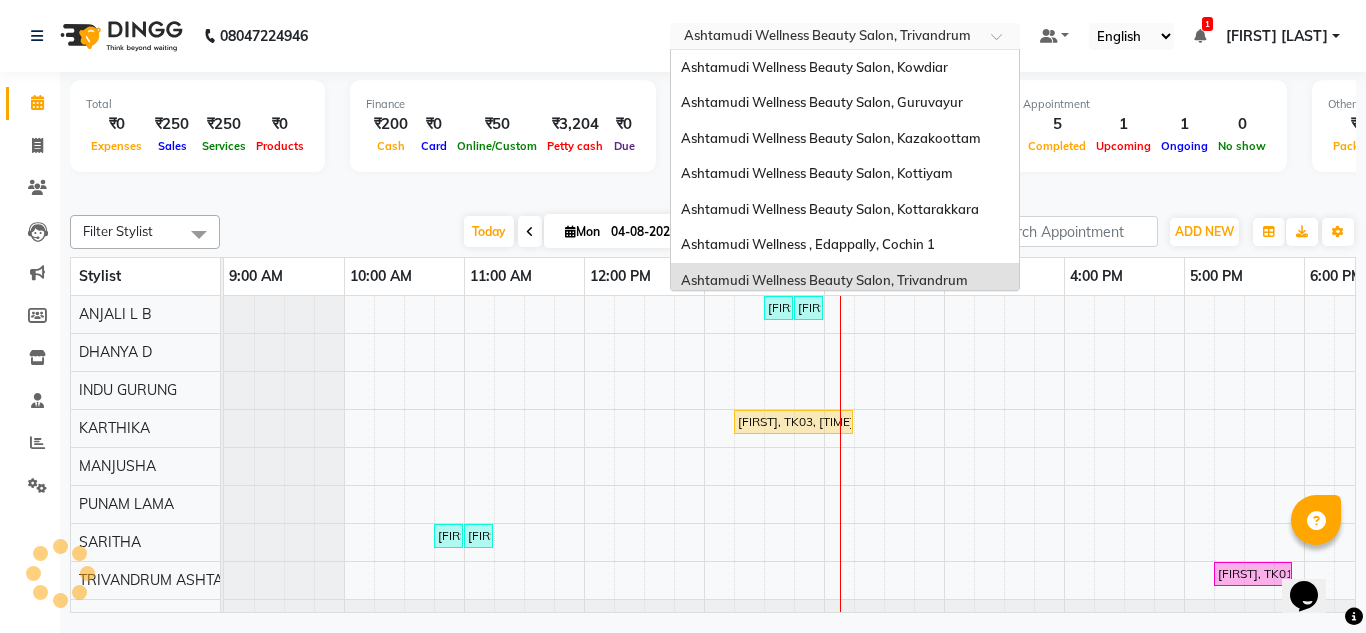 click at bounding box center (825, 38) 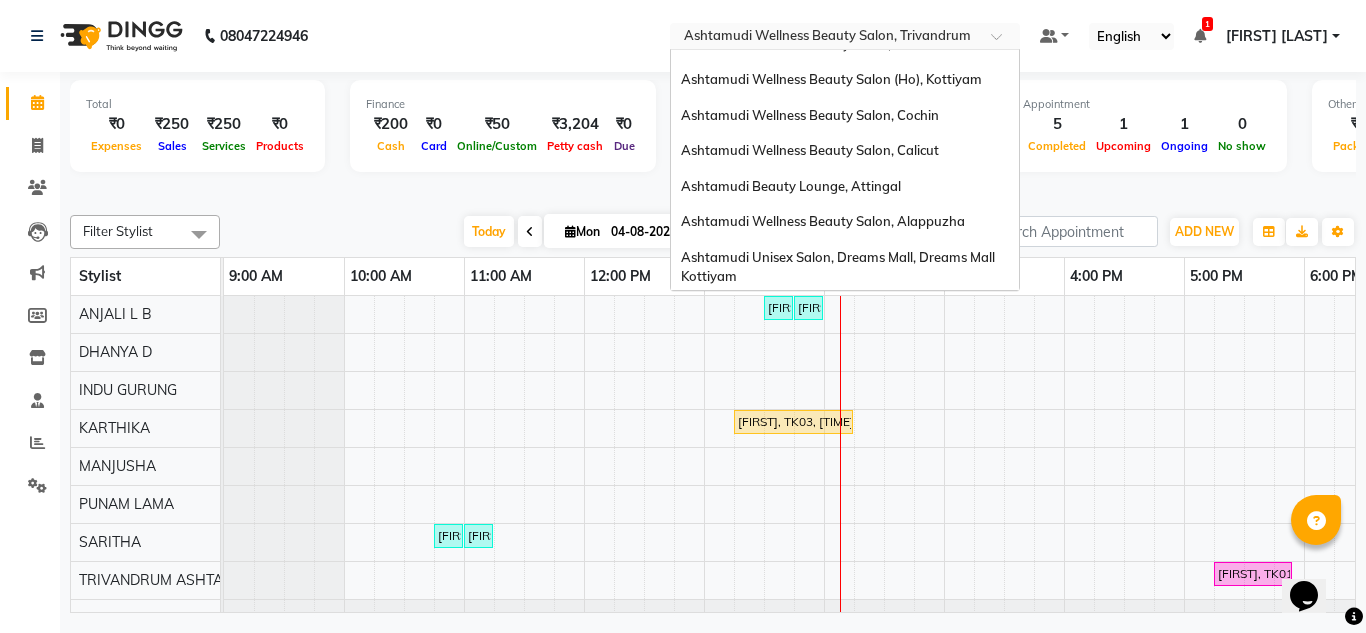 scroll, scrollTop: 312, scrollLeft: 0, axis: vertical 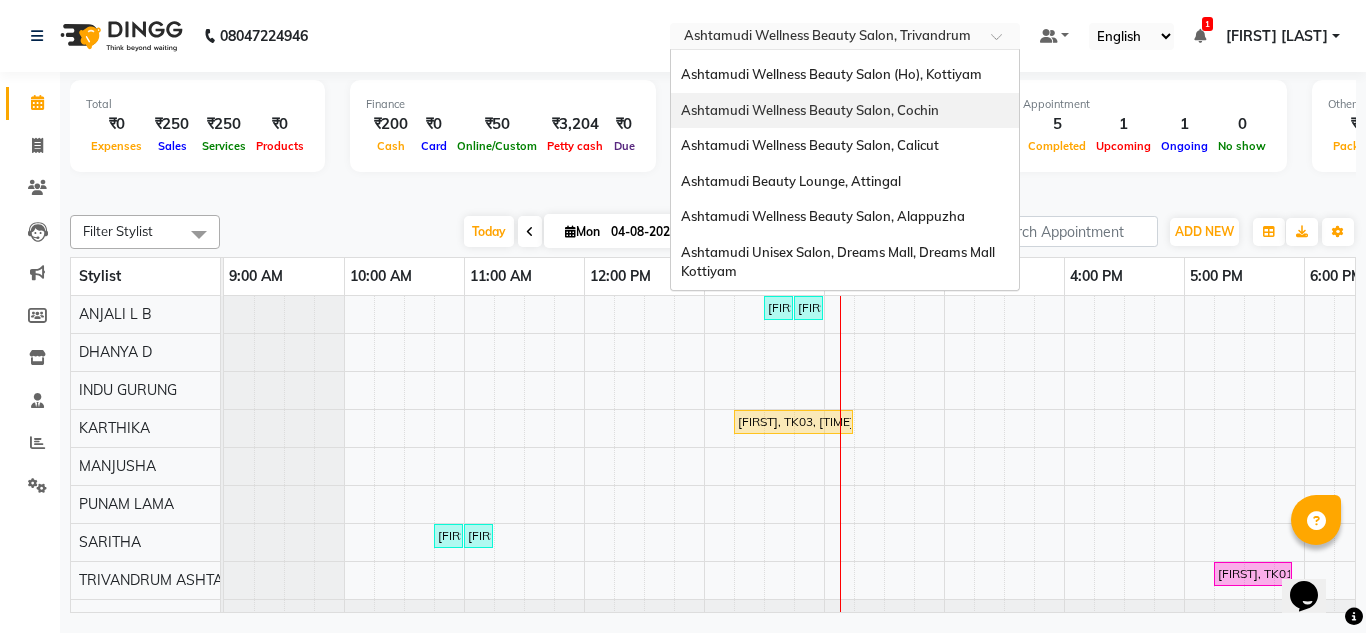 click on "Ashtamudi Wellness Beauty Salon, Cochin" at bounding box center [810, 110] 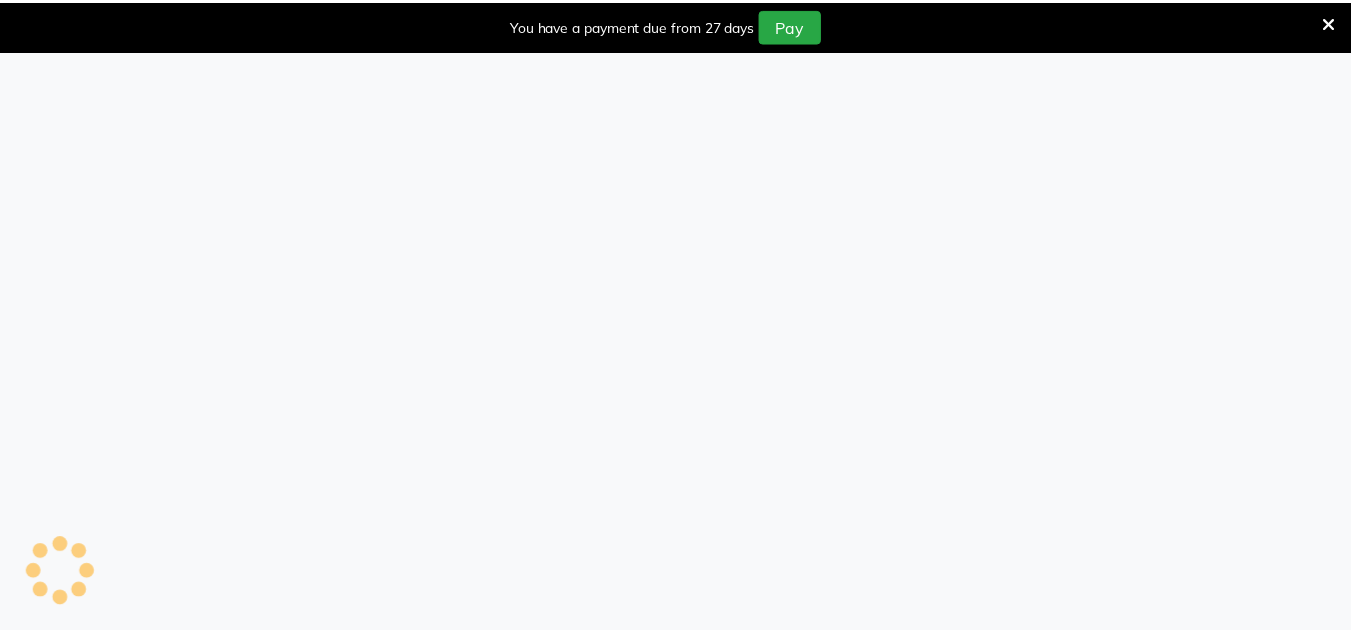 scroll, scrollTop: 0, scrollLeft: 0, axis: both 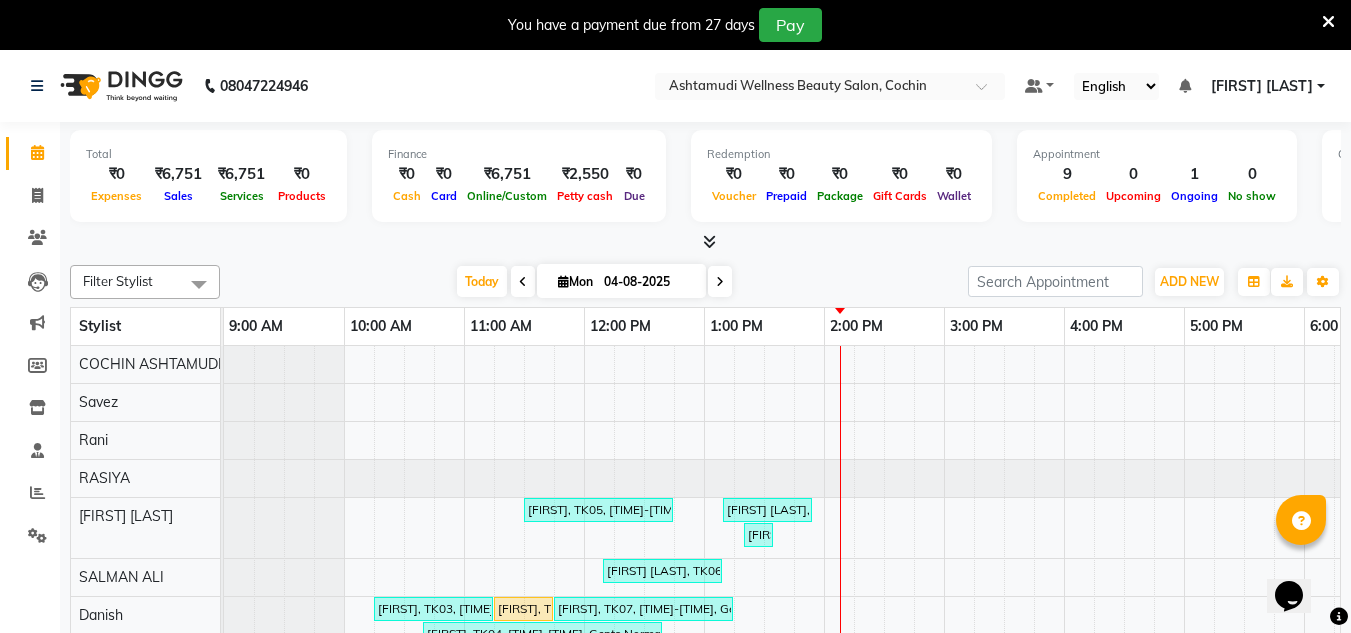 click at bounding box center (1328, 22) 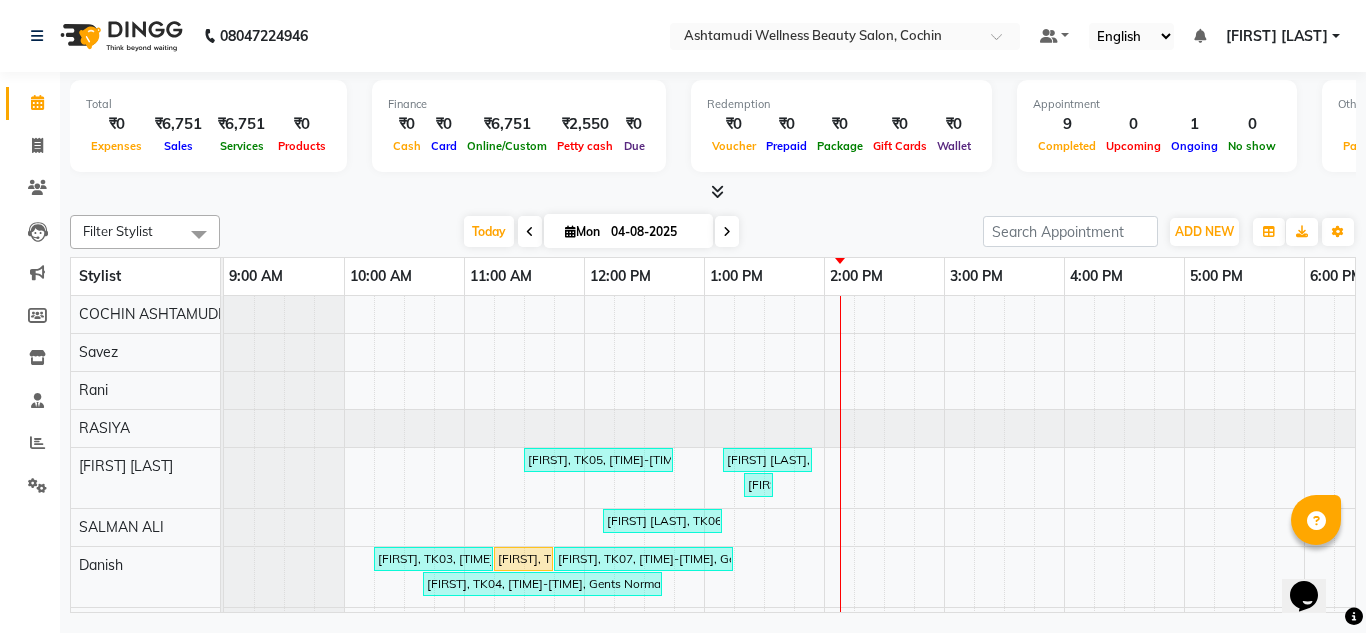 scroll, scrollTop: 76, scrollLeft: 0, axis: vertical 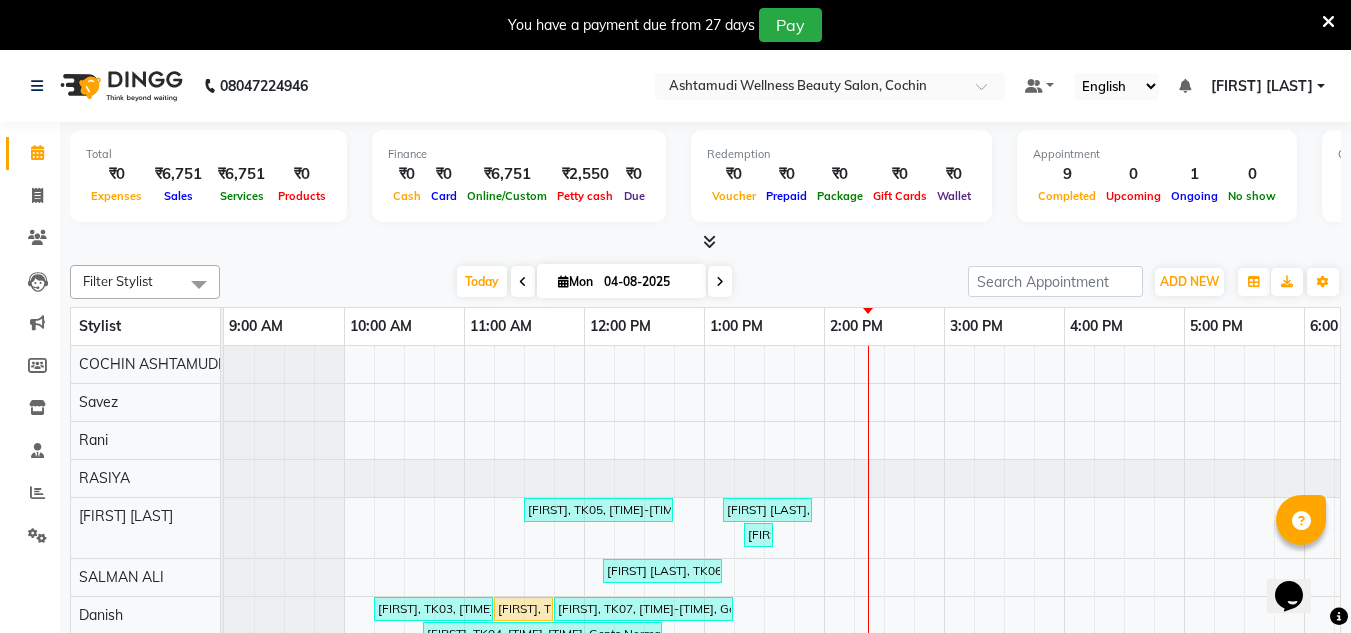 click at bounding box center [1328, 22] 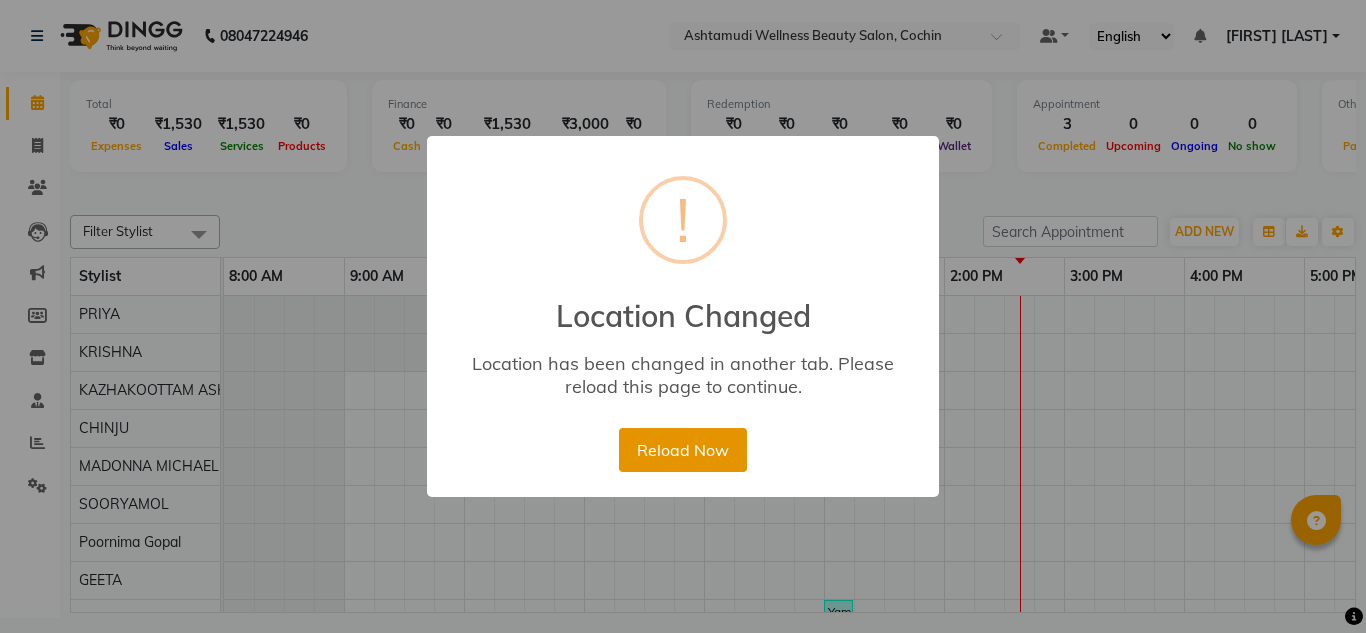 scroll, scrollTop: 0, scrollLeft: 0, axis: both 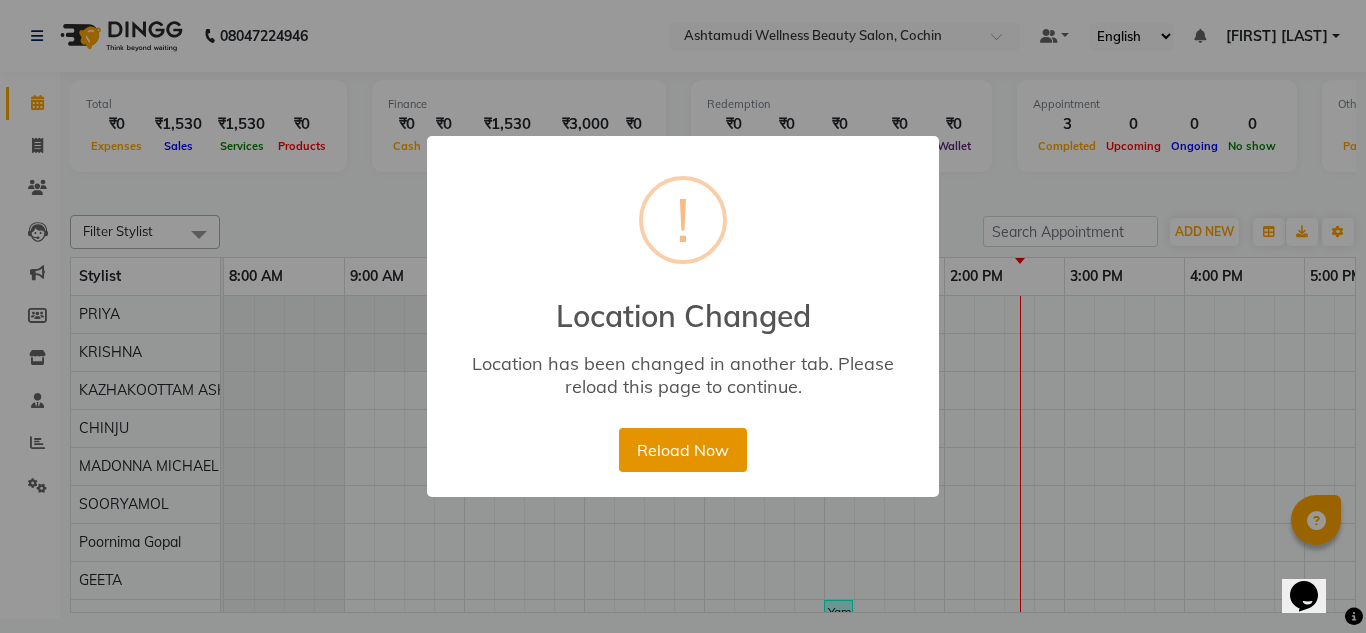 click on "Reload Now" at bounding box center [682, 450] 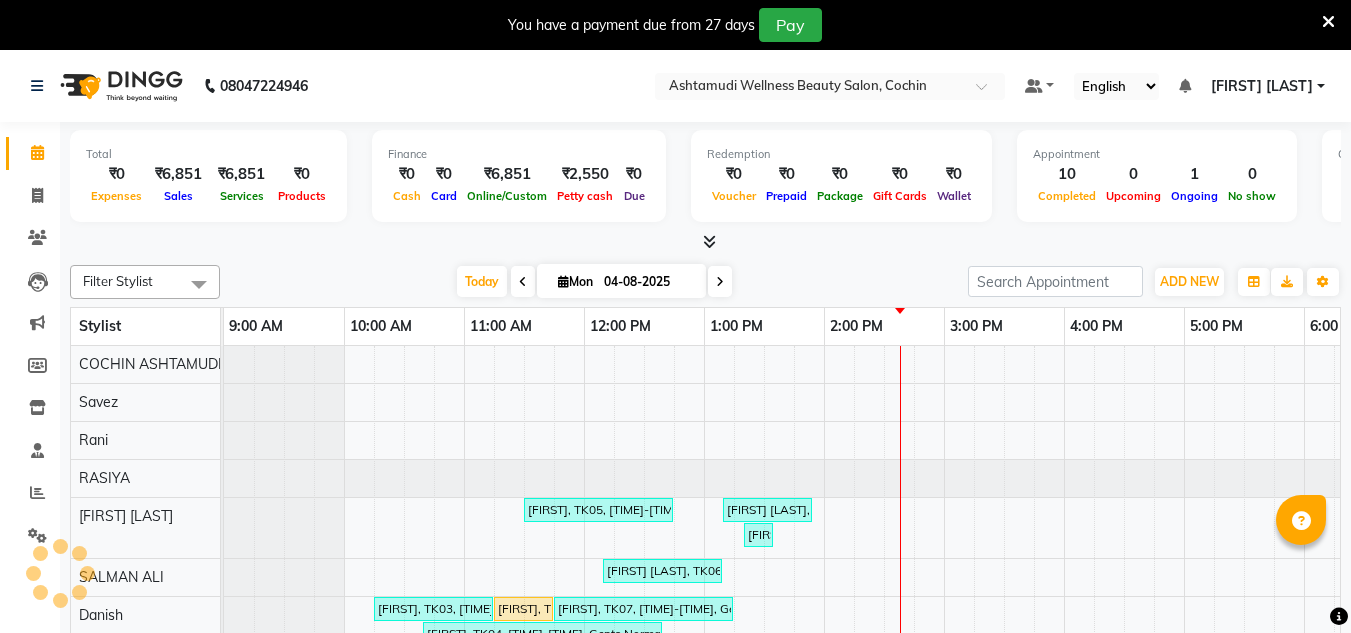 scroll, scrollTop: 0, scrollLeft: 0, axis: both 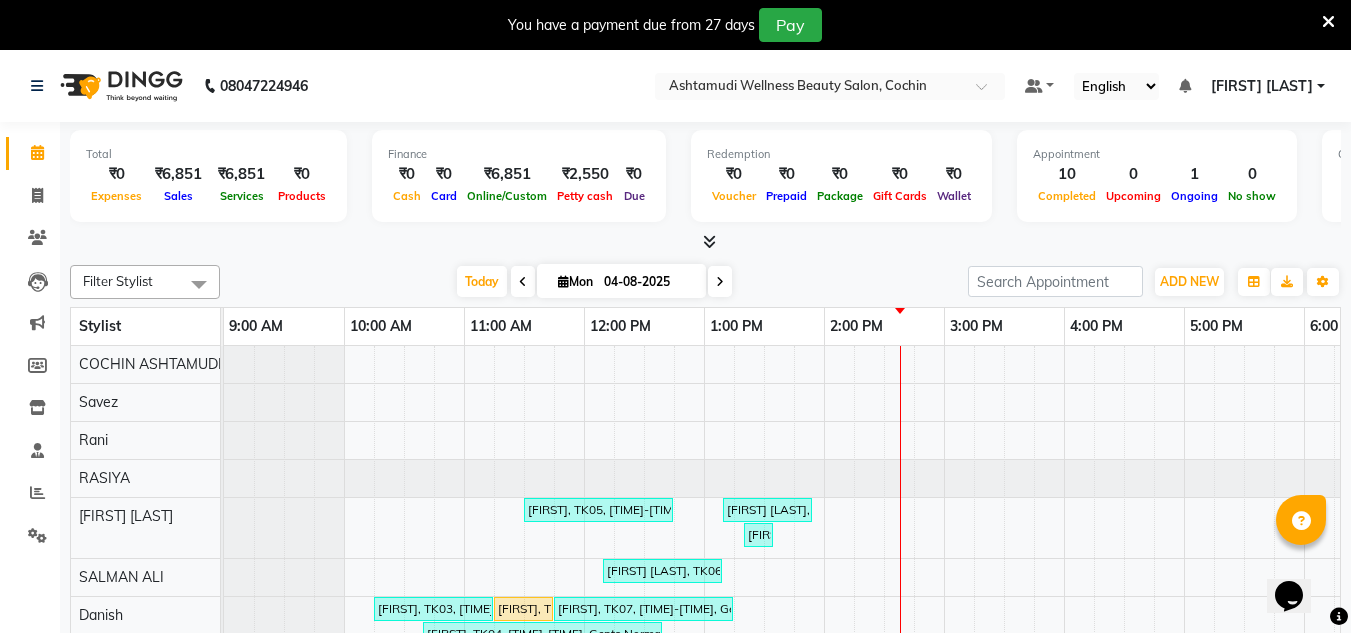 click at bounding box center (1328, 22) 